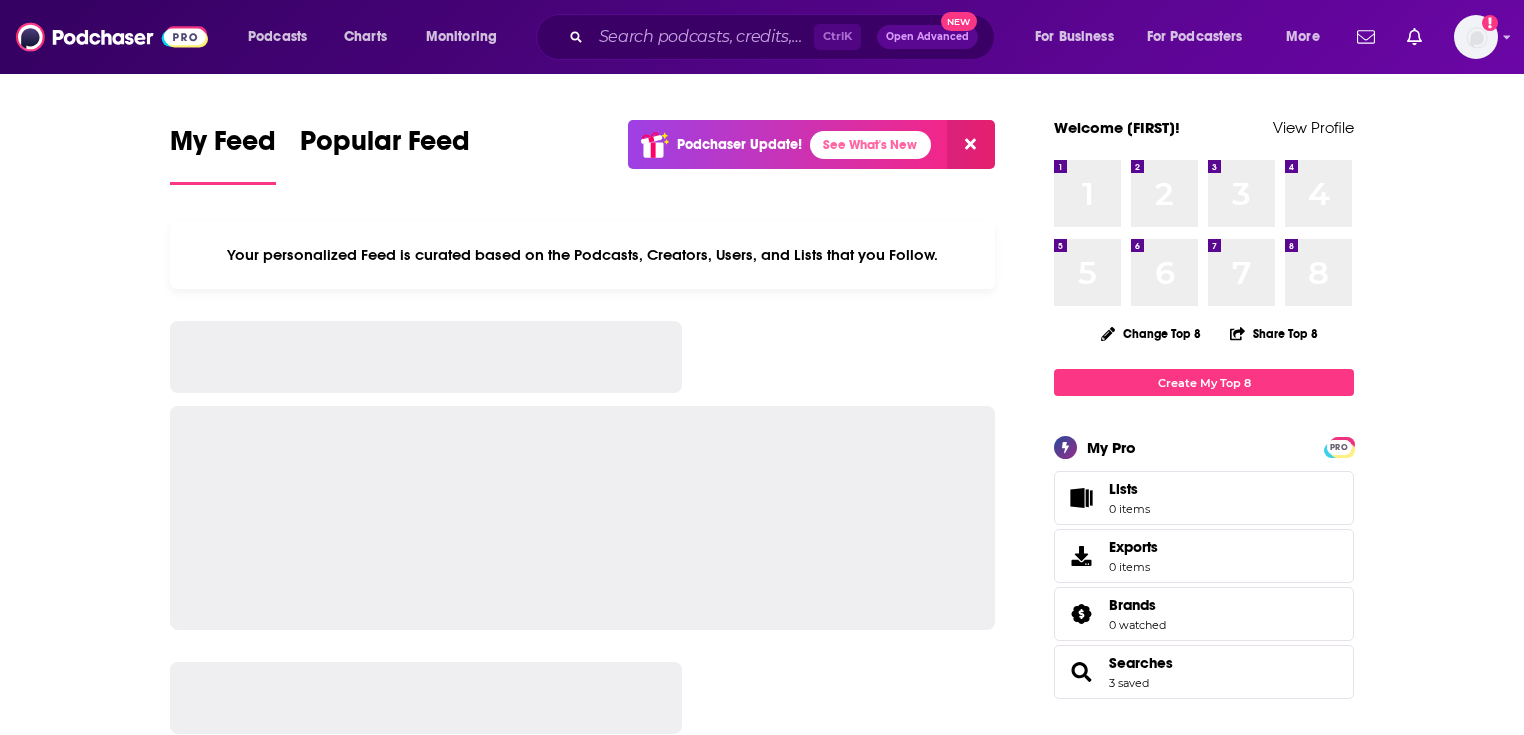 scroll, scrollTop: 0, scrollLeft: 0, axis: both 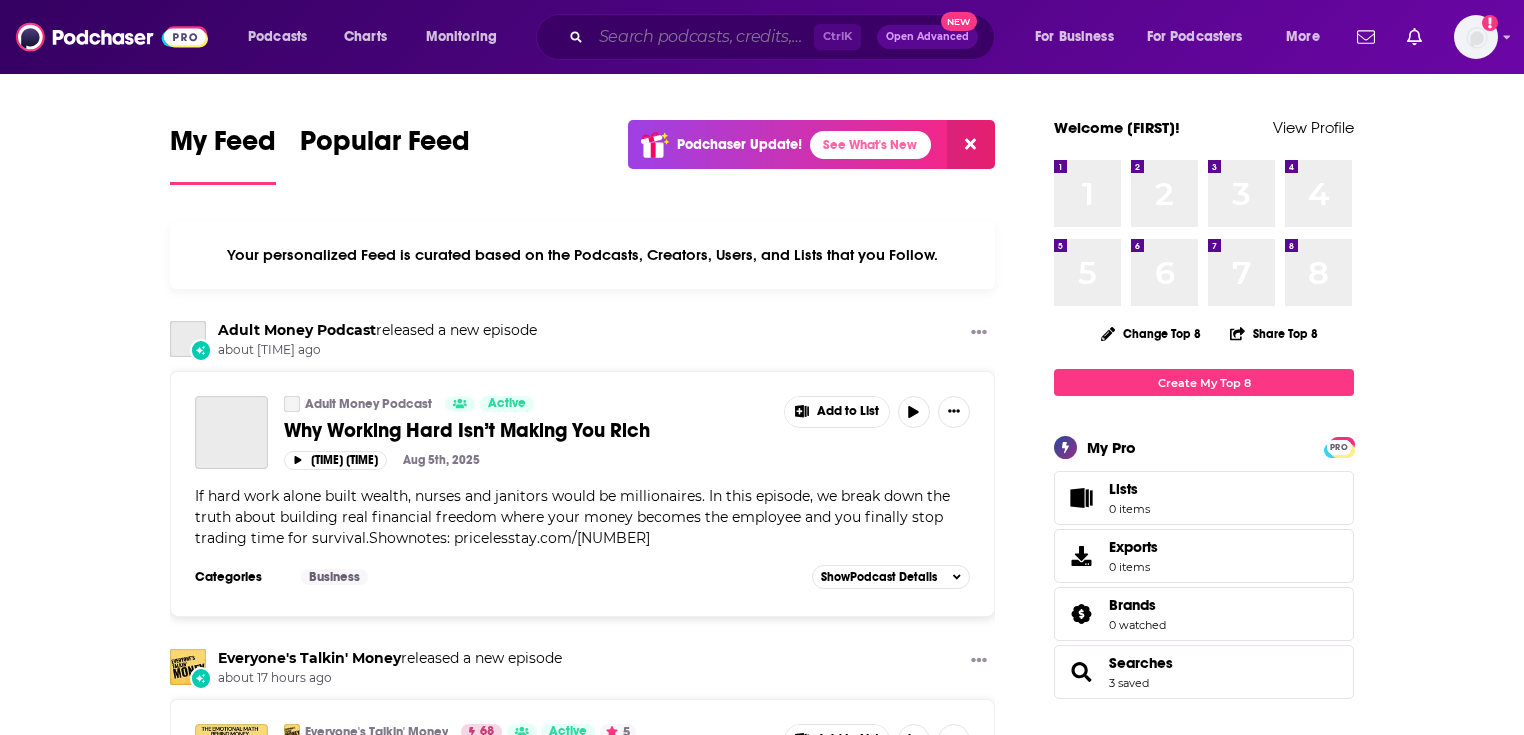 click at bounding box center [702, 37] 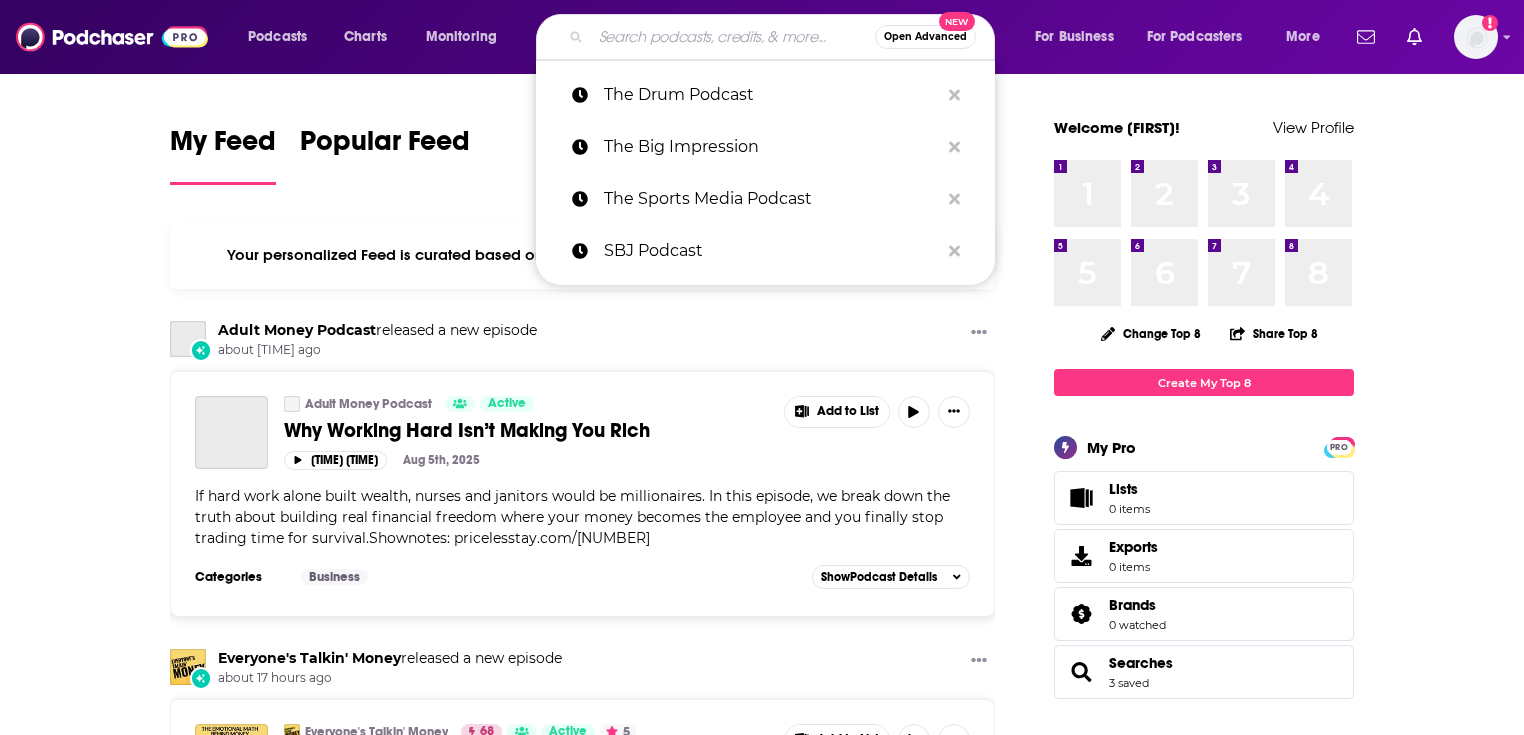 paste on "https://podcasts.apple.com/us/podcast/marketplace-tech/id[NUMBER]" 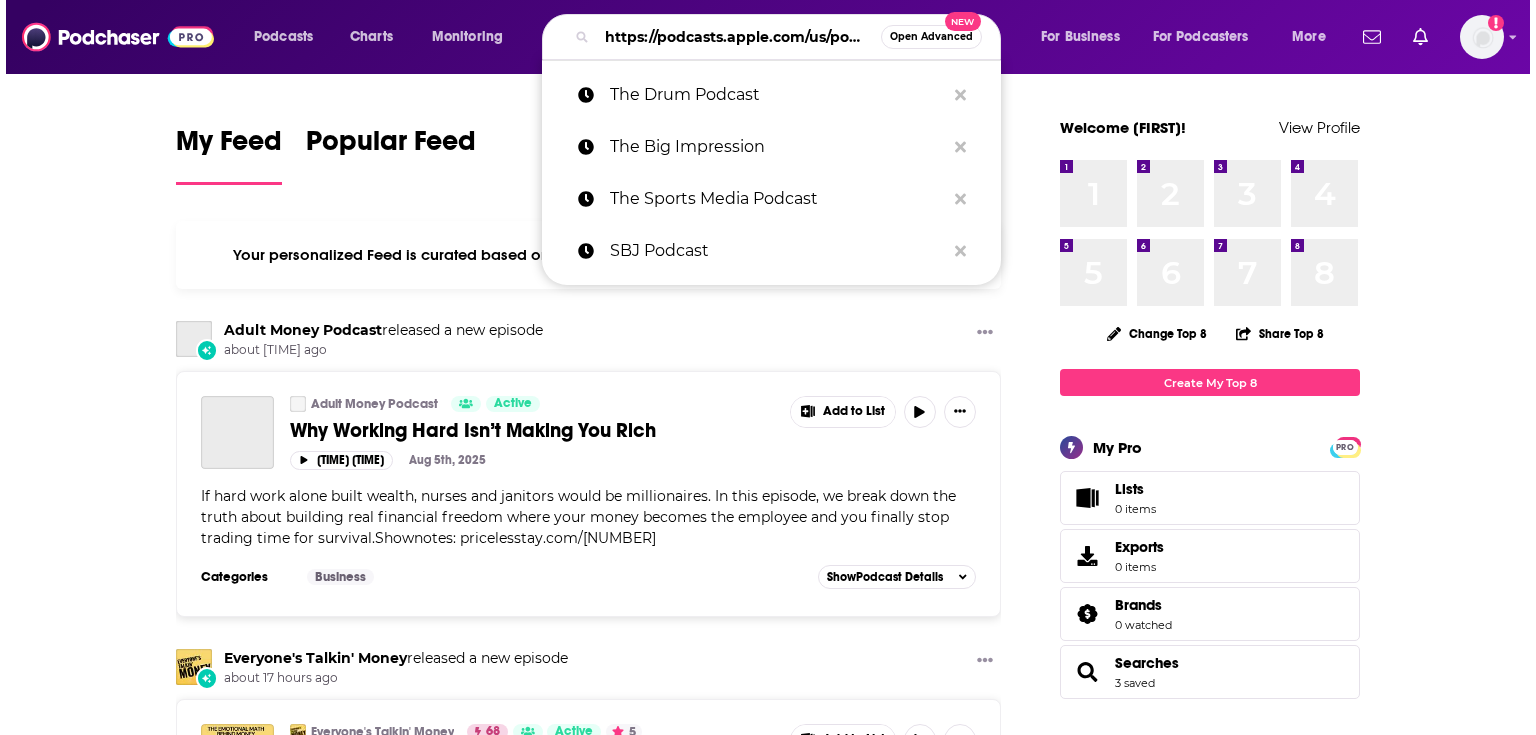 scroll, scrollTop: 0, scrollLeft: 281, axis: horizontal 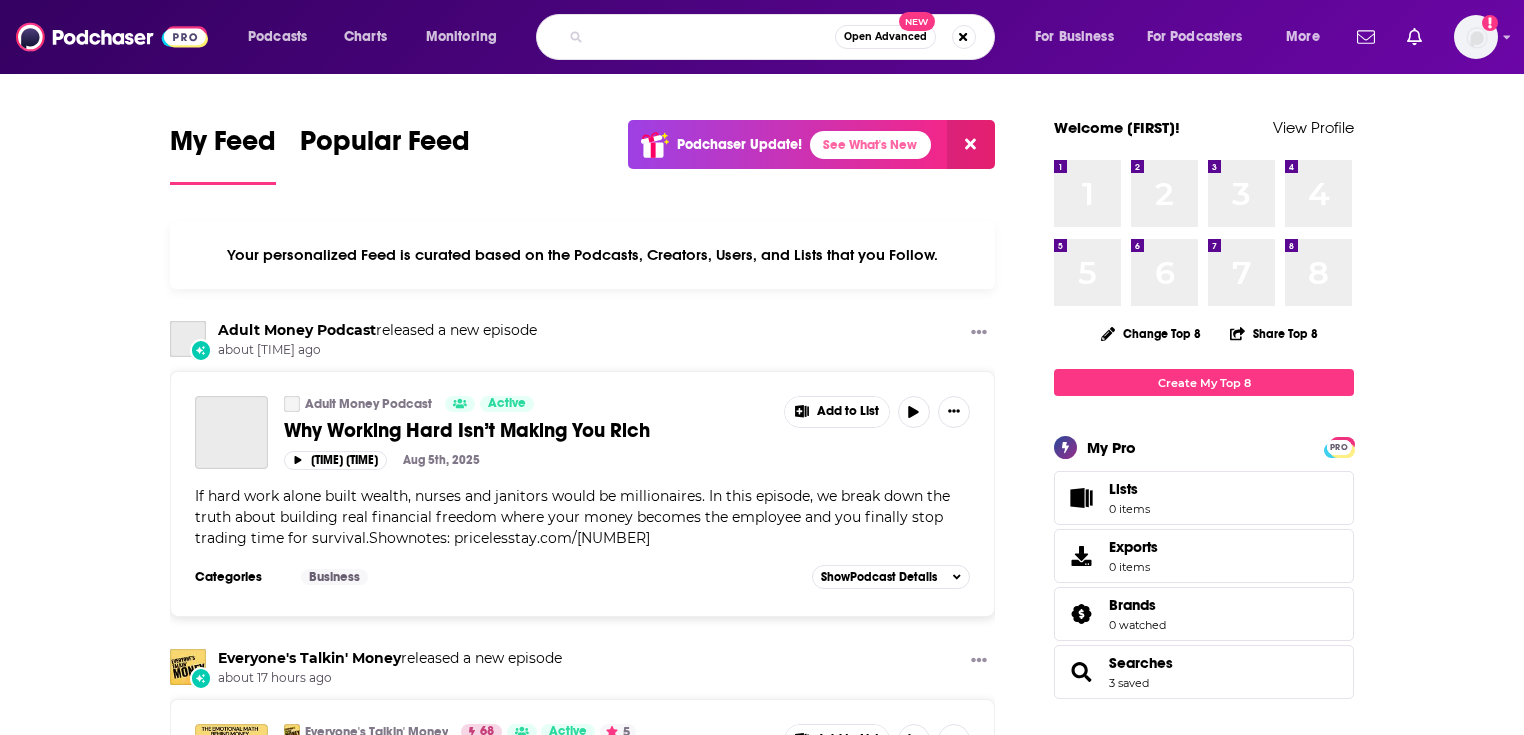 type on "https://podcasts.apple.com/us/podcast/marketplace-tech/id[NUMBER]" 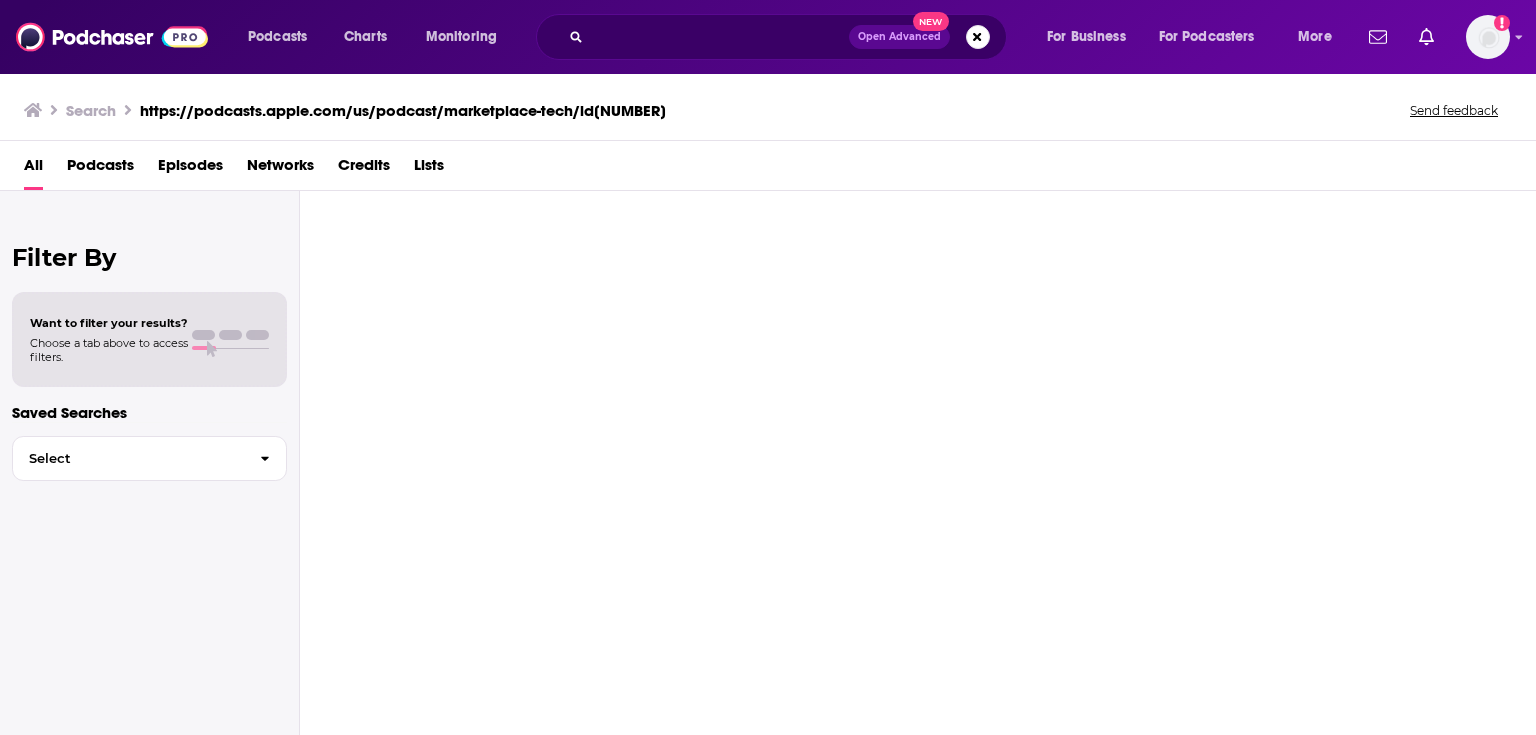scroll, scrollTop: 0, scrollLeft: 0, axis: both 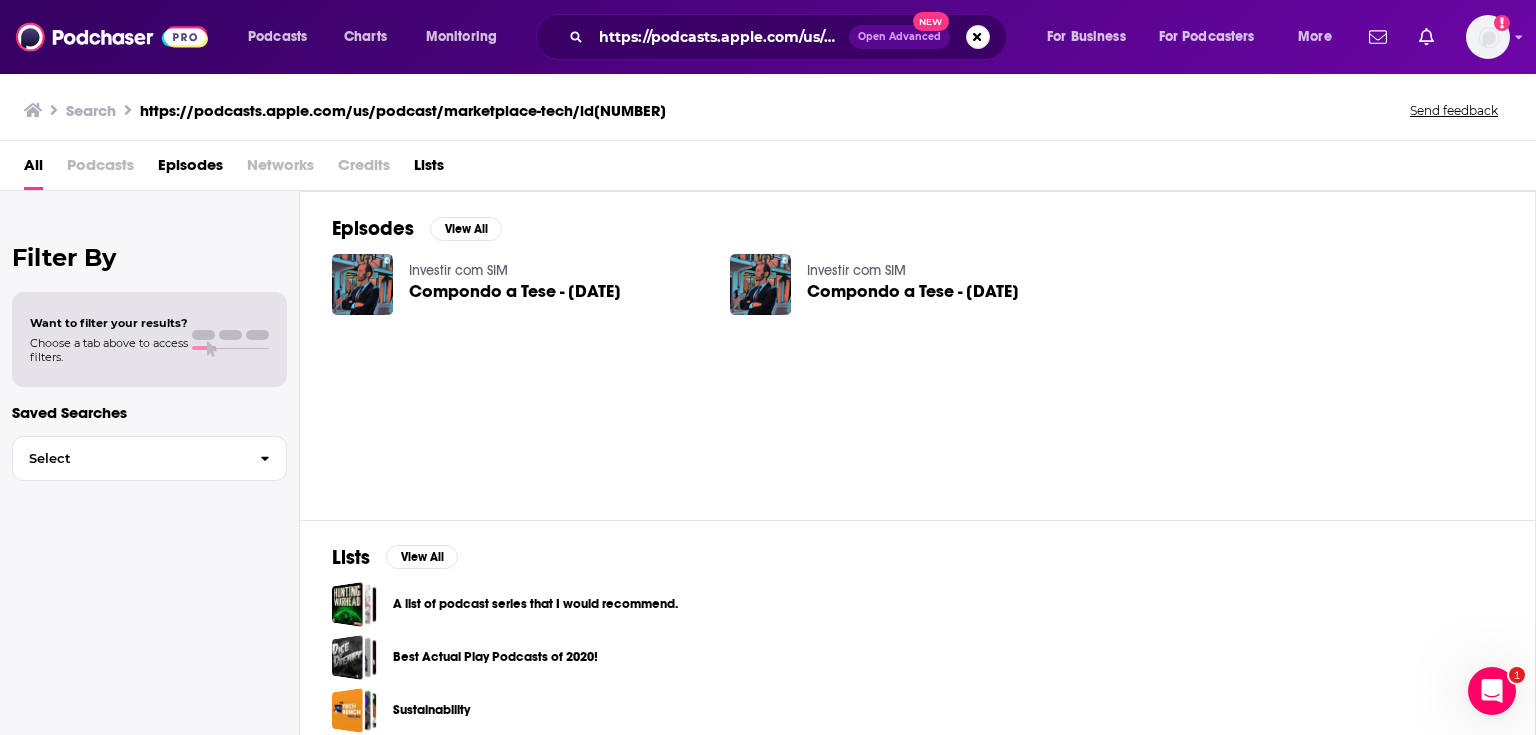 click on "https://podcasts.apple.com/us/podcast/marketplace-tech/id[NUMBER] Open Advanced New" at bounding box center (771, 37) 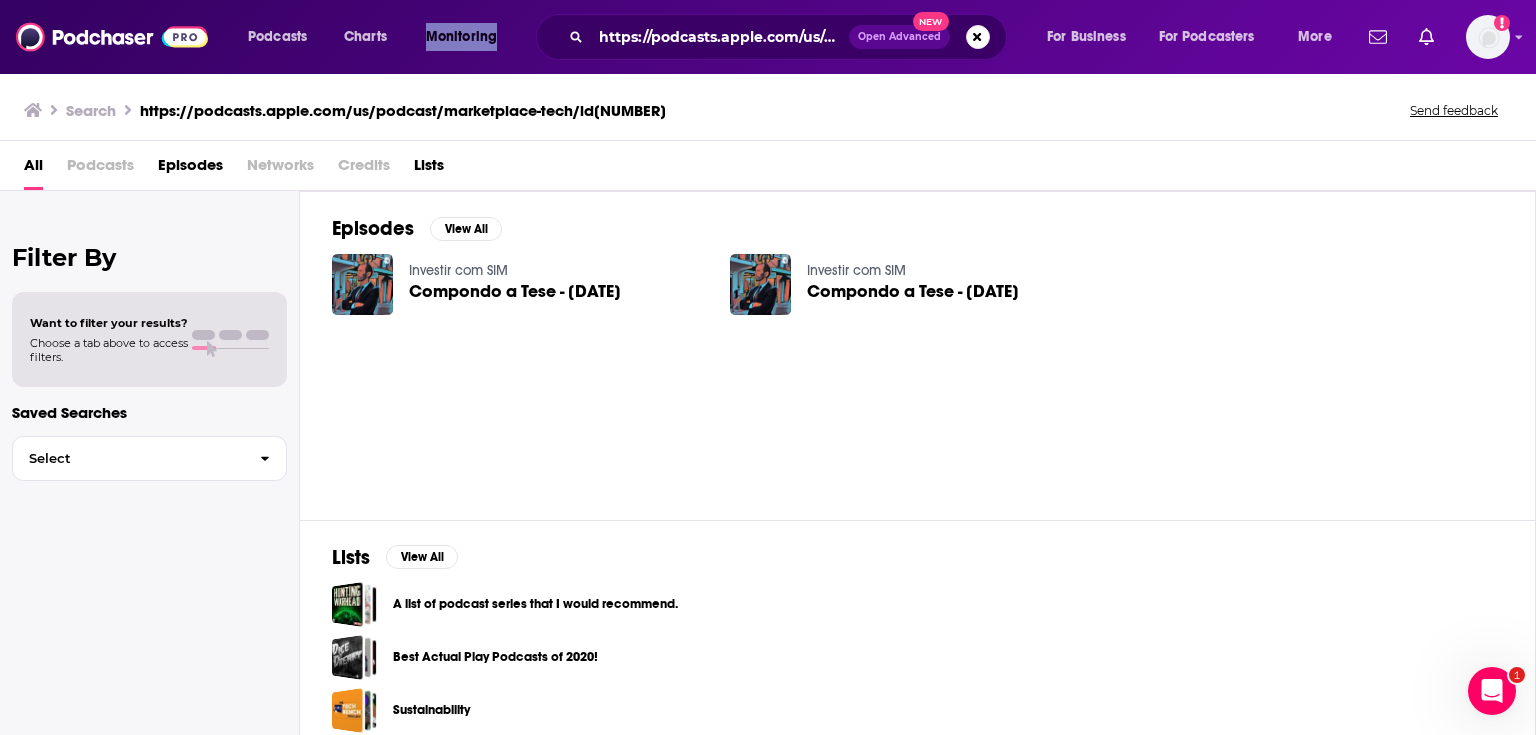 click on "https://podcasts.apple.com/us/podcast/marketplace-tech/id[NUMBER] Open Advanced New" at bounding box center (771, 37) 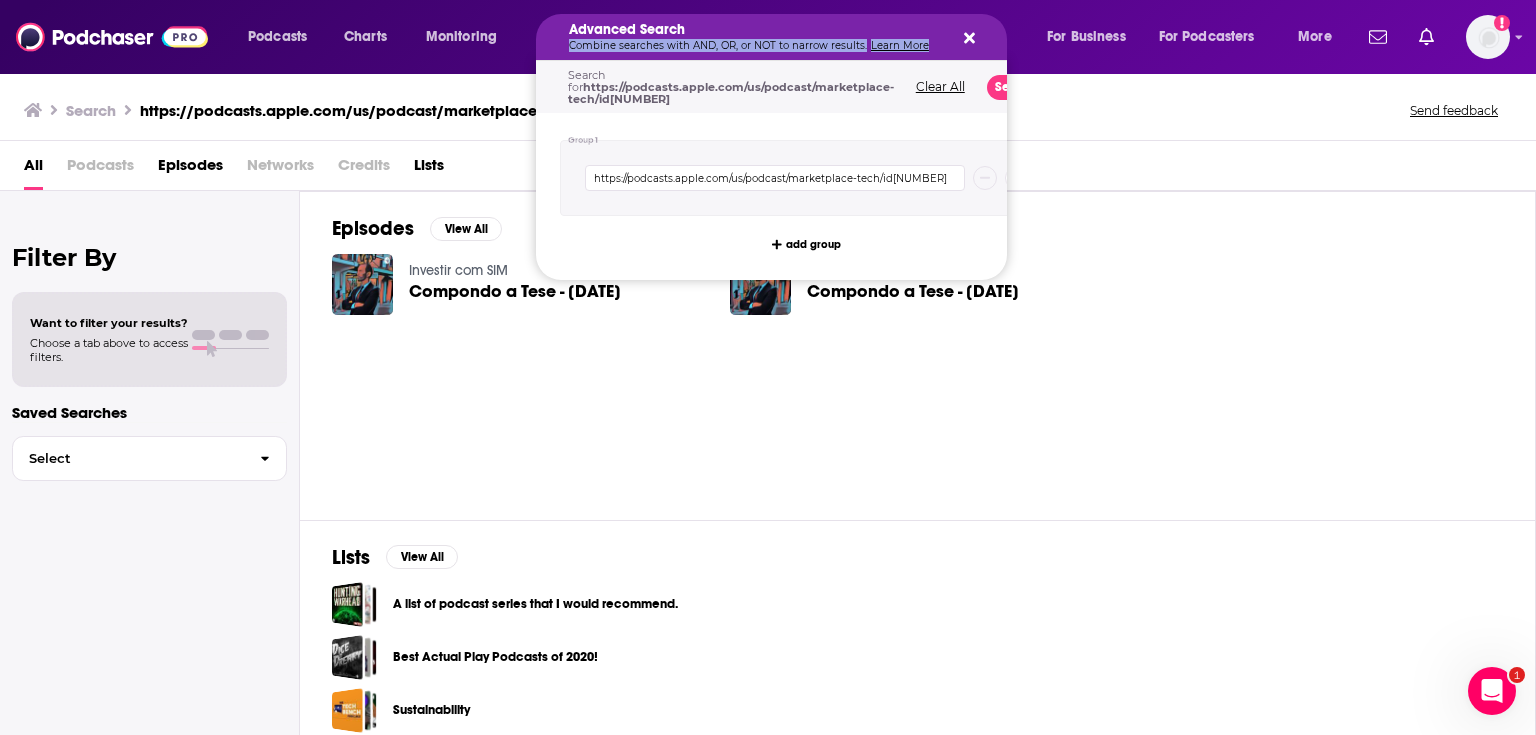 click on "Advanced Search Combine searches with AND, OR, or NOT to narrow results. Learn More" at bounding box center [771, 37] 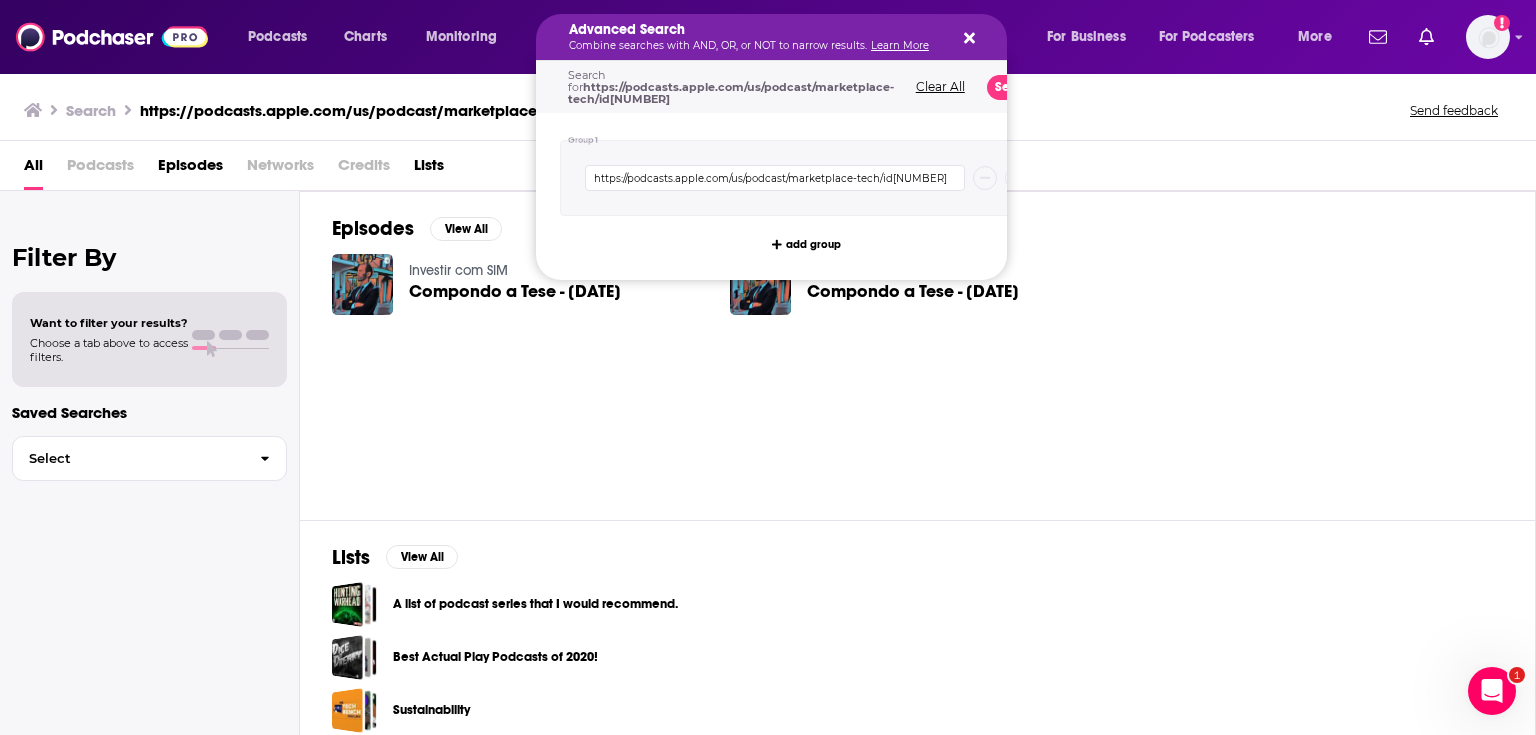click on "Advanced Search" at bounding box center [755, 30] 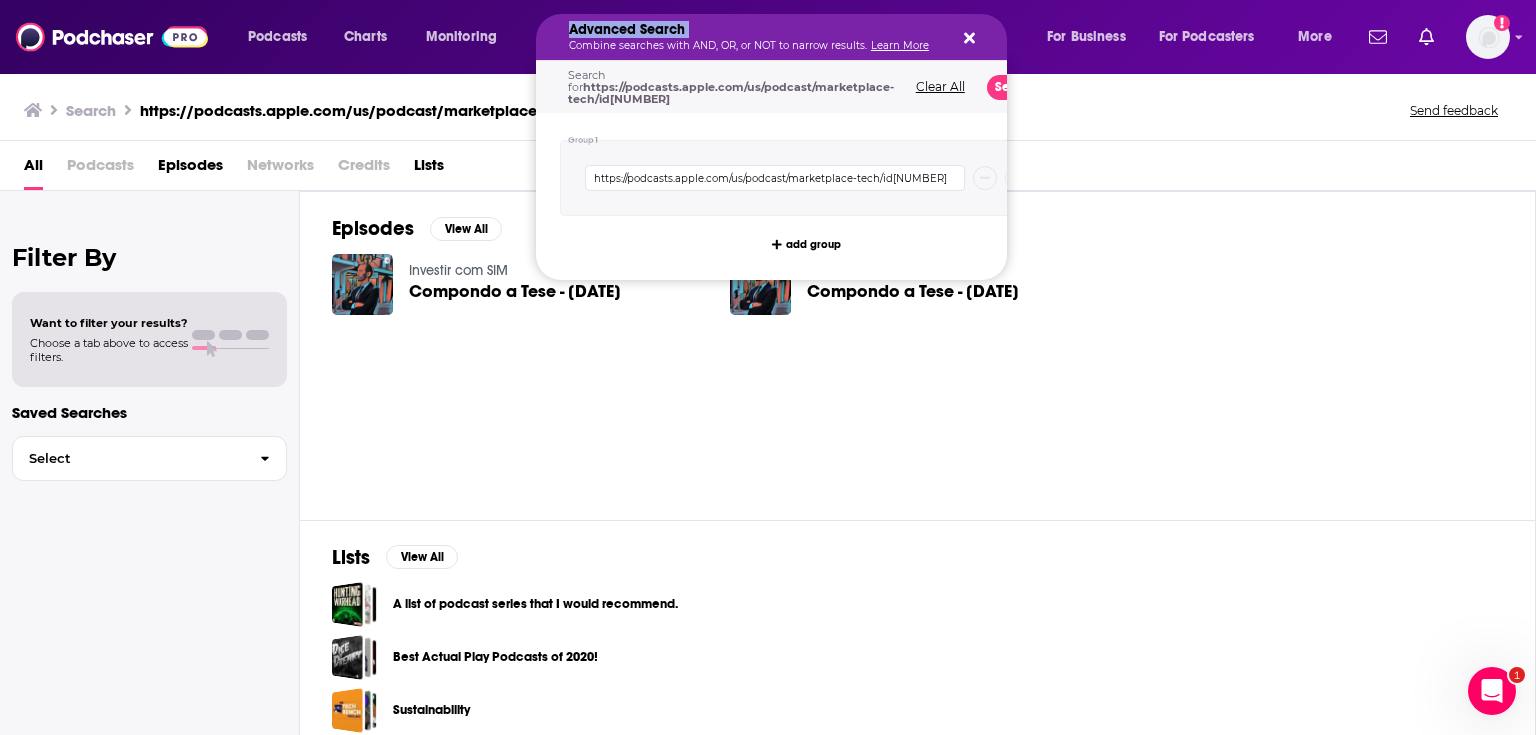 click on "Advanced Search" at bounding box center (755, 30) 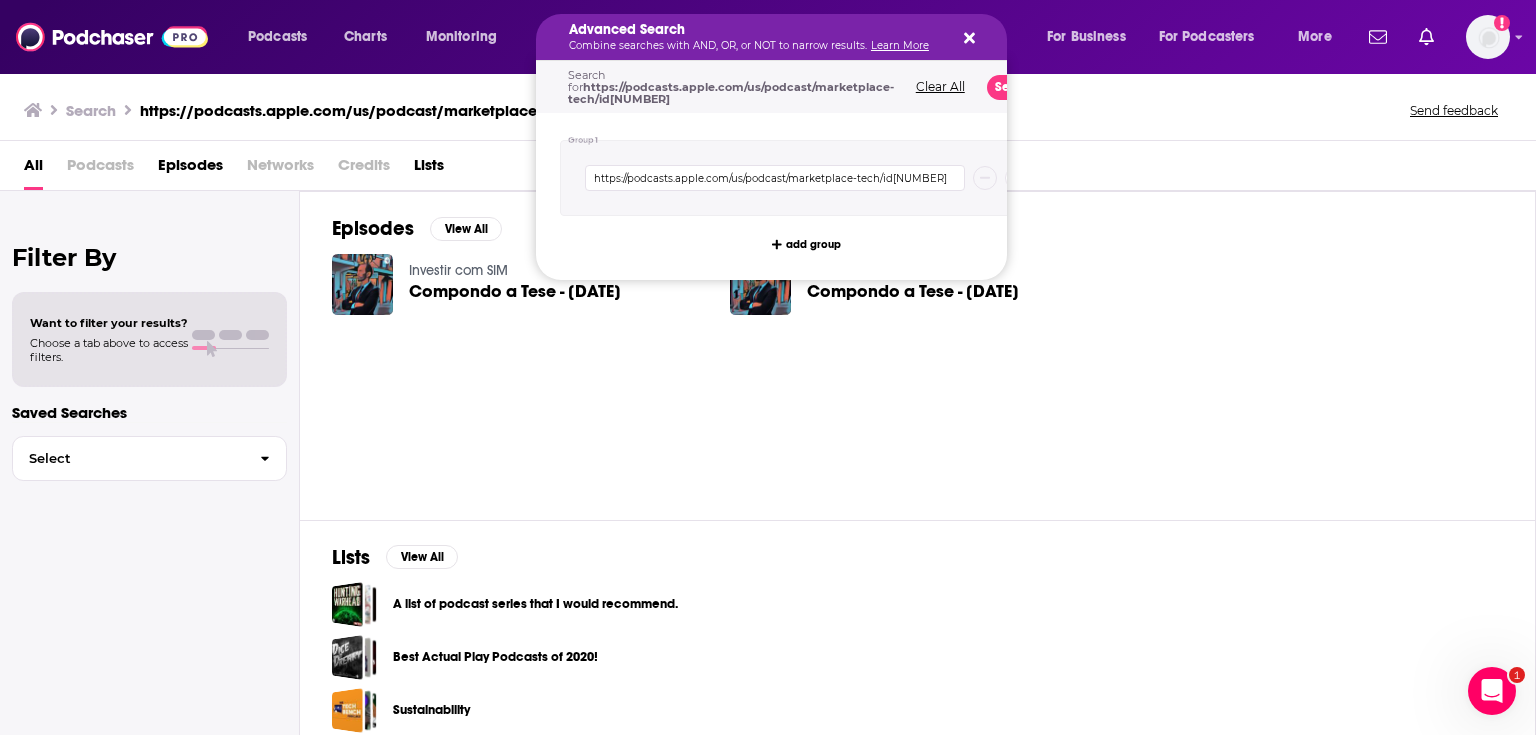 click on "Advanced Search Combine searches with AND, OR, or NOT to narrow results. Learn More" at bounding box center [771, 37] 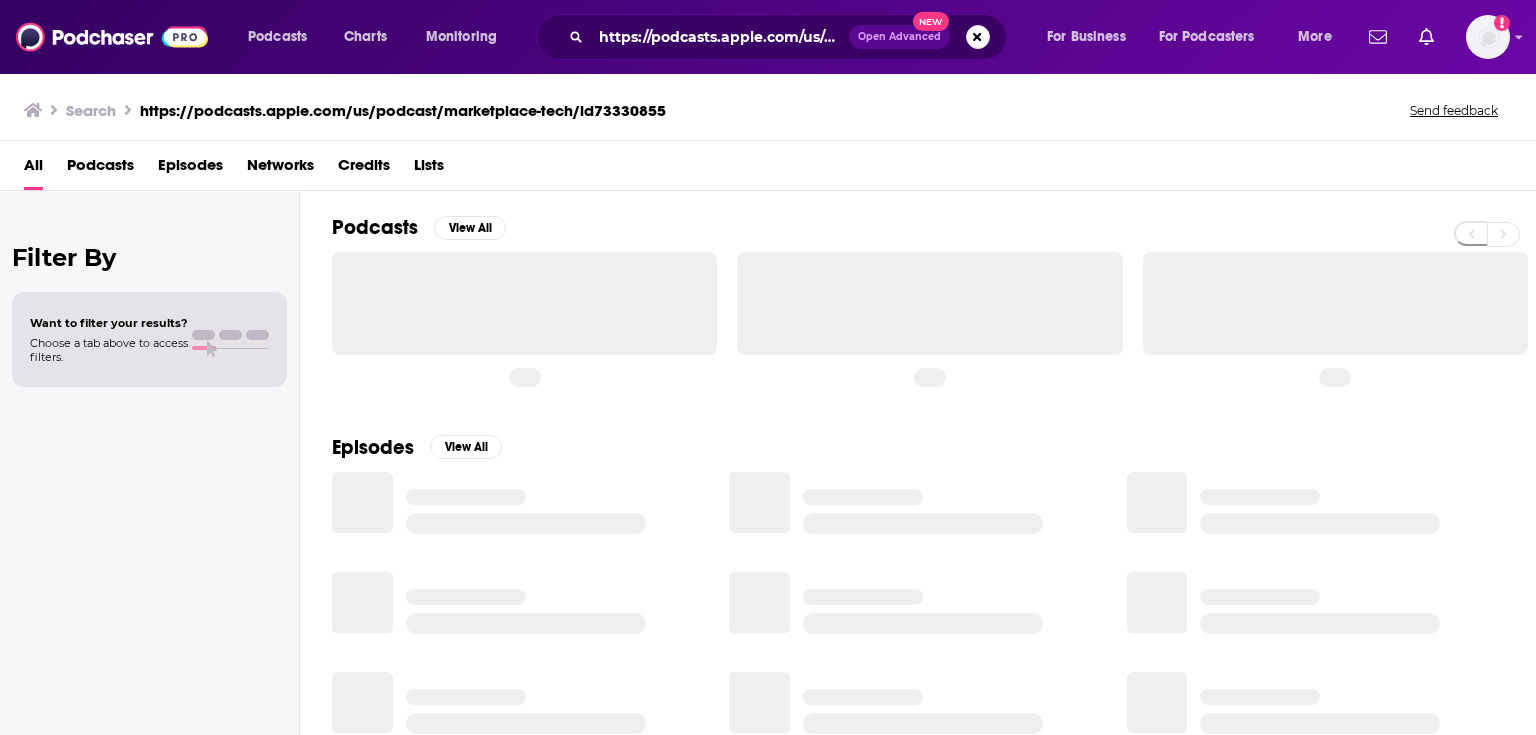 scroll, scrollTop: 0, scrollLeft: 0, axis: both 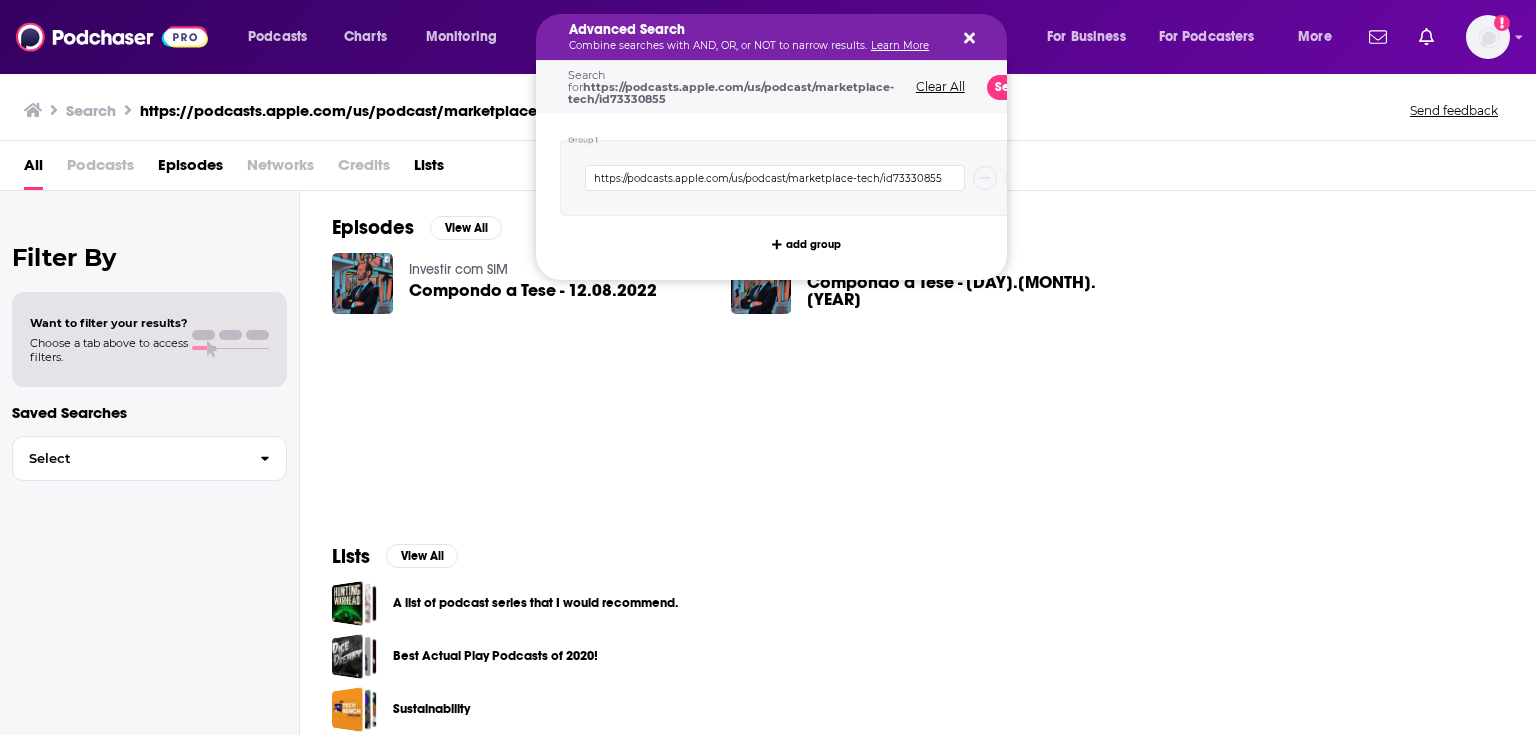 click on "Clear All" at bounding box center (940, 87) 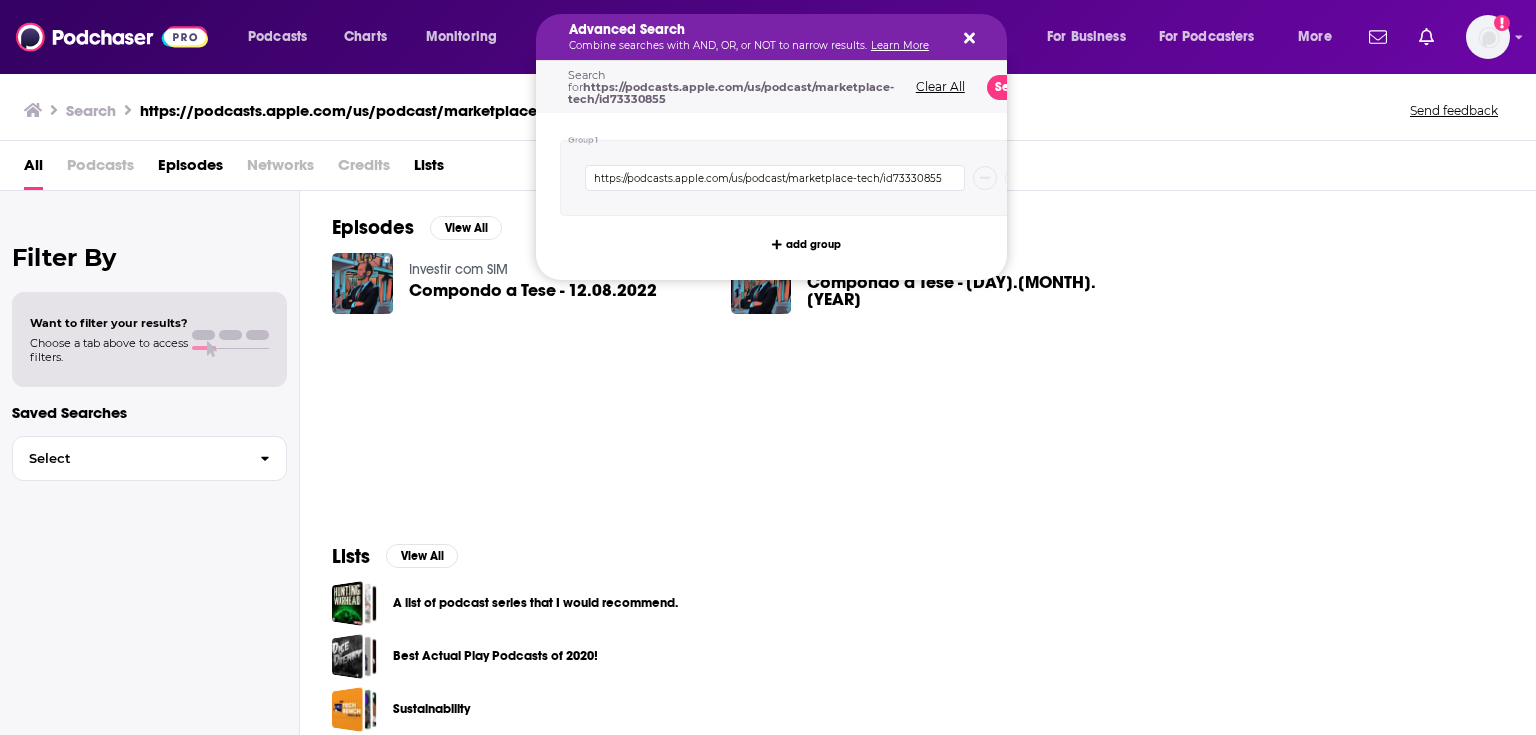 type 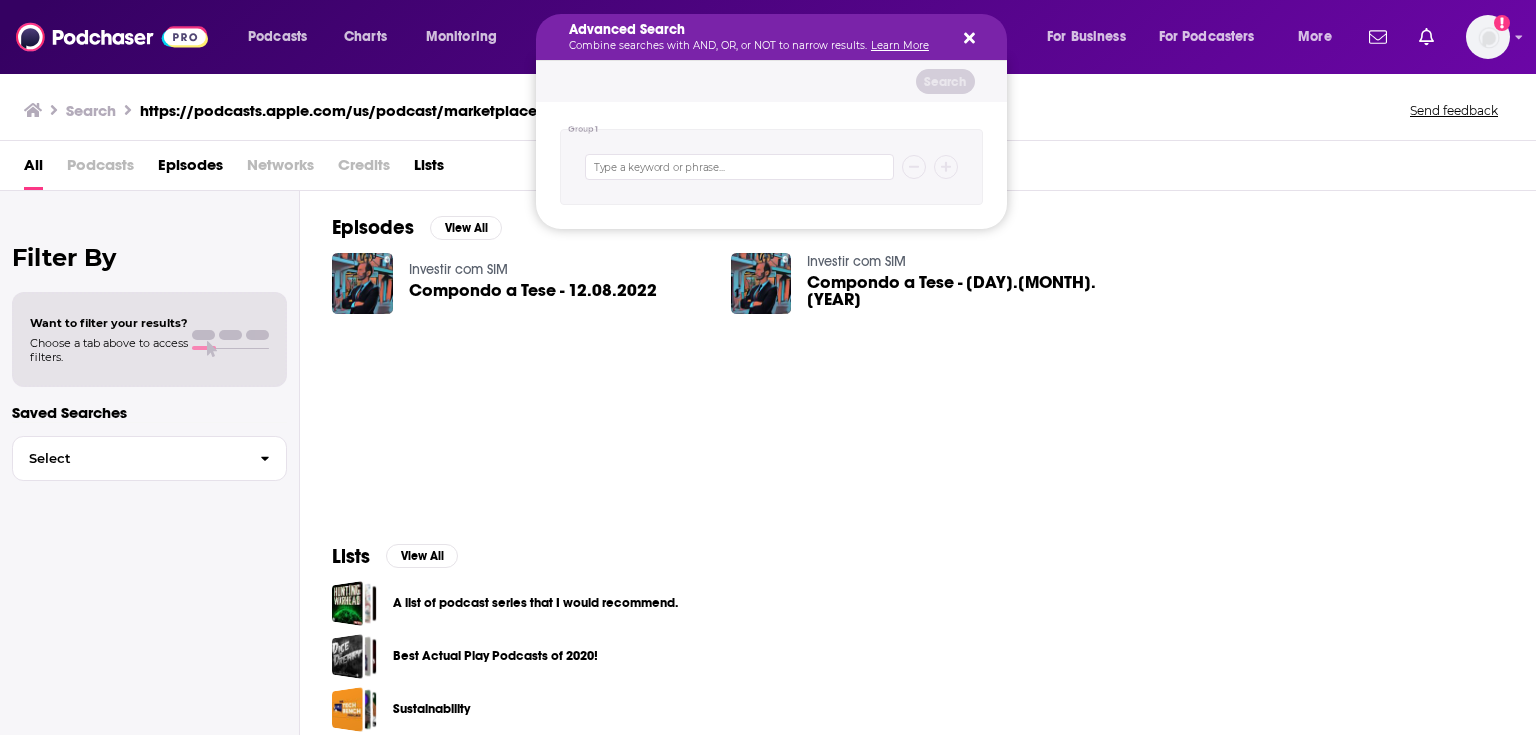 click on "Search" at bounding box center (771, 81) 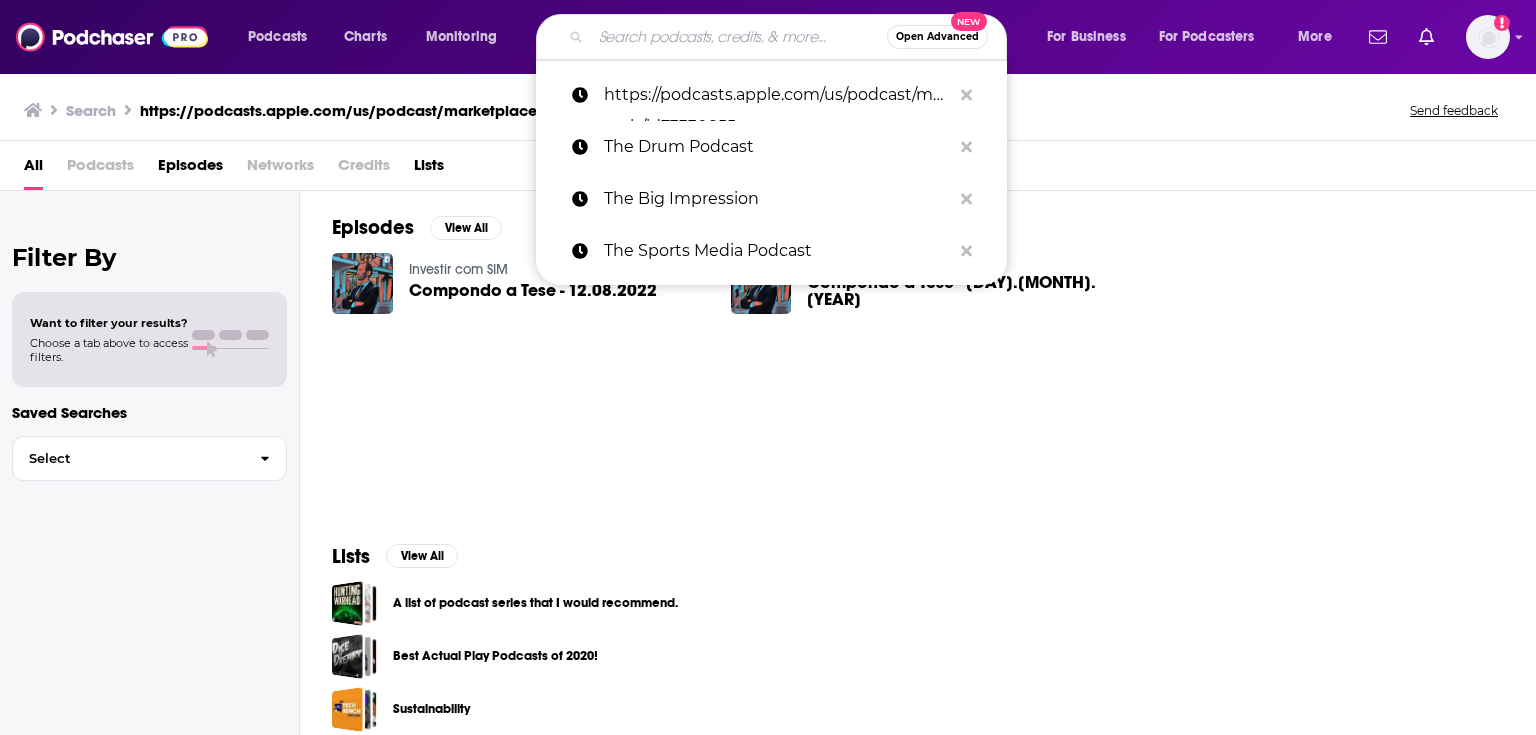 click at bounding box center [739, 37] 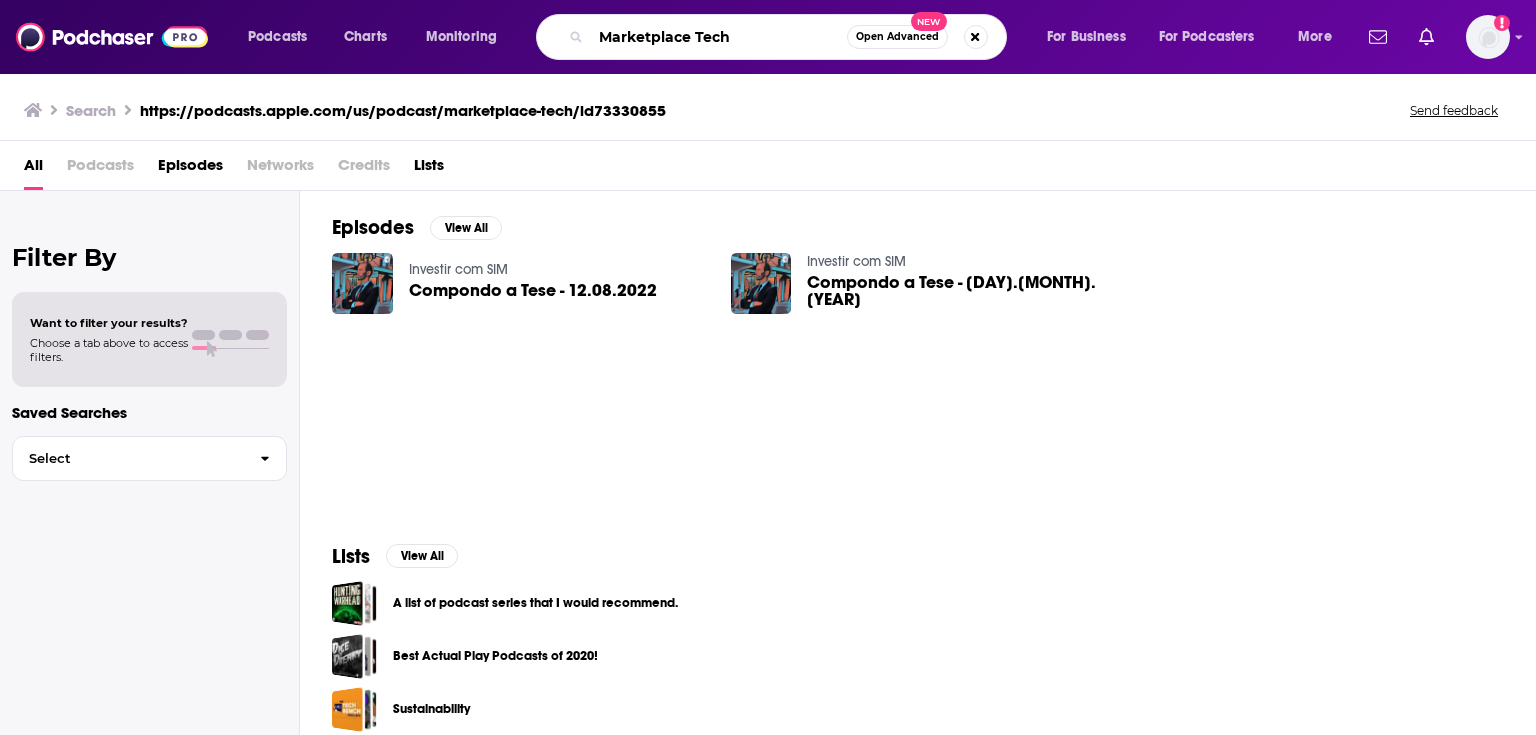 type on "Marketplace Tech" 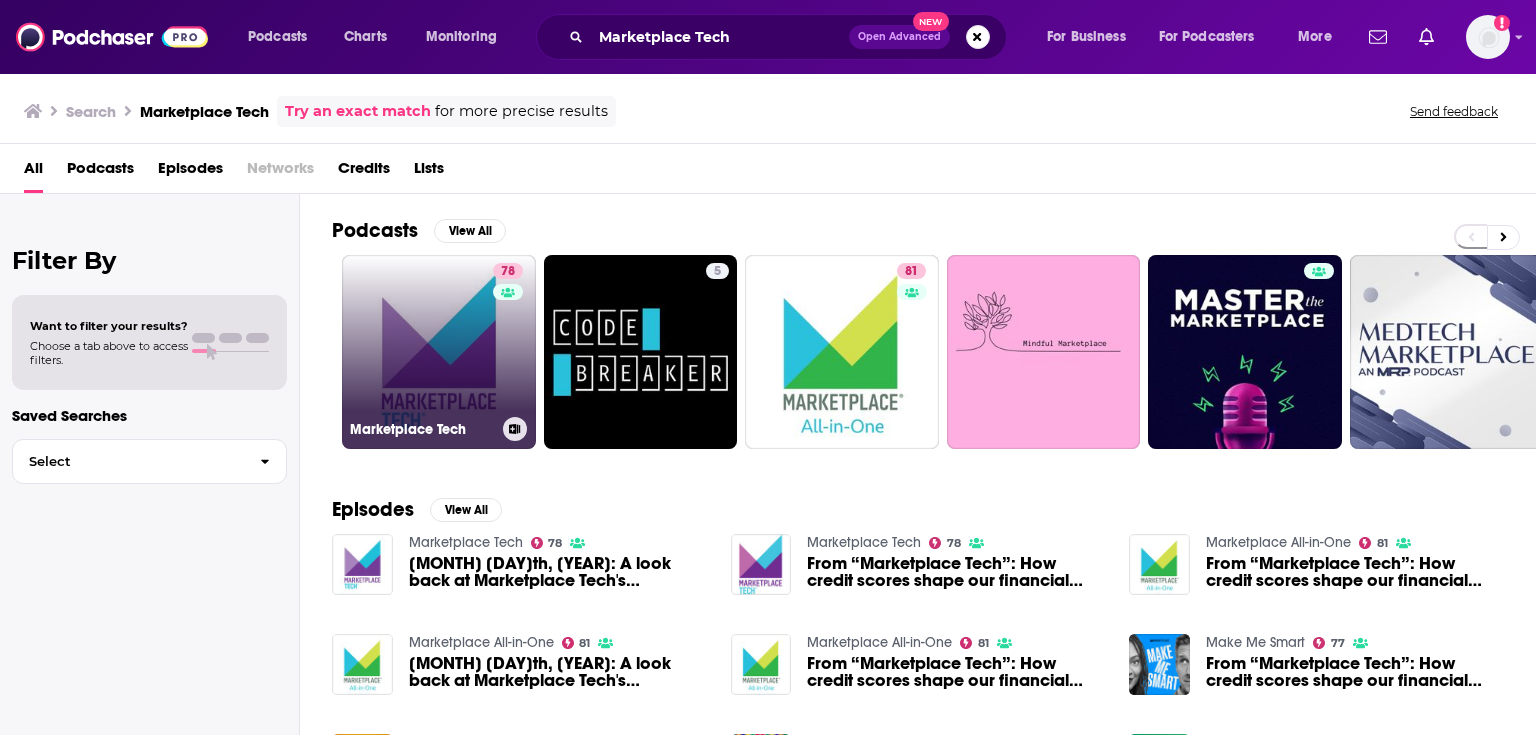 click on "78 Marketplace Tech" at bounding box center (439, 352) 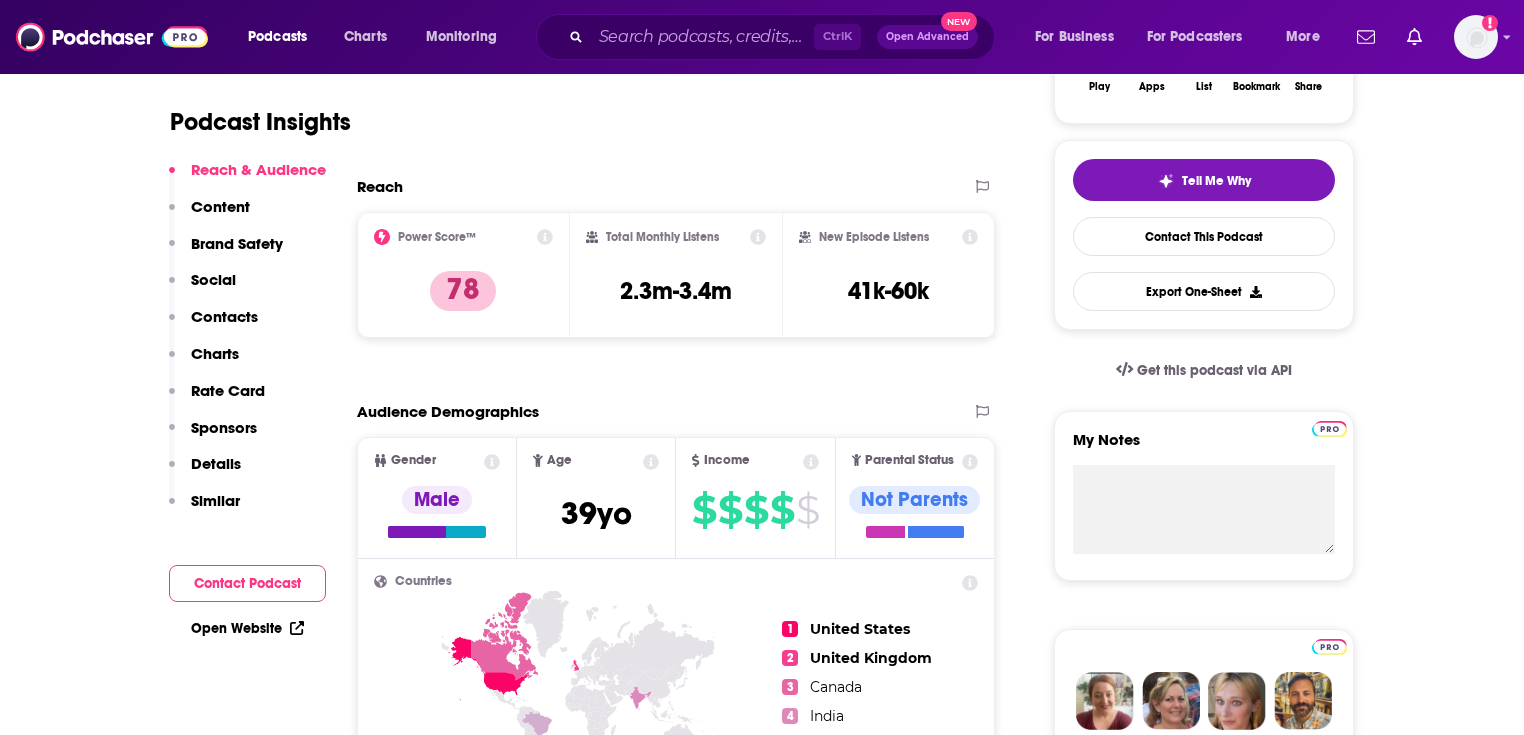 scroll, scrollTop: 160, scrollLeft: 0, axis: vertical 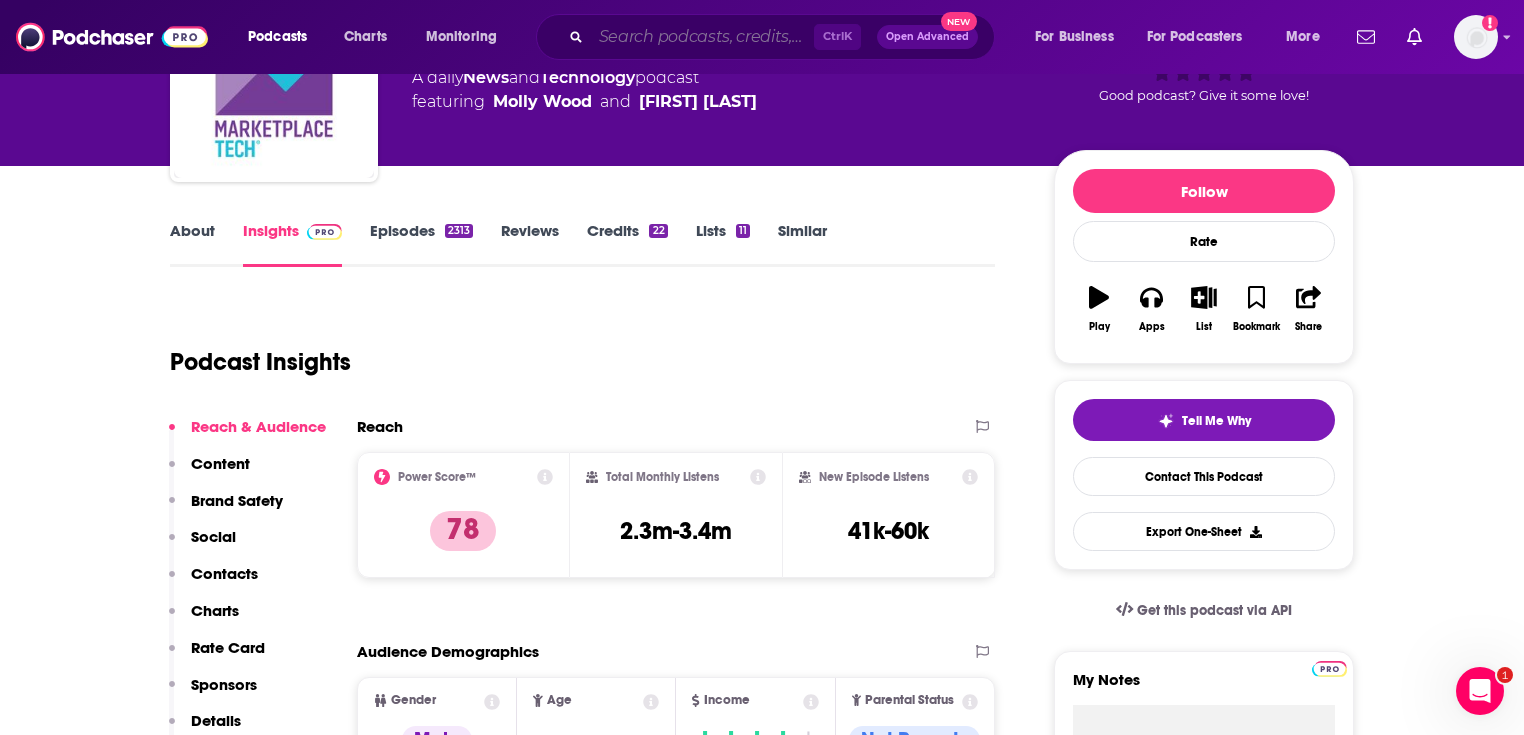 click at bounding box center (702, 37) 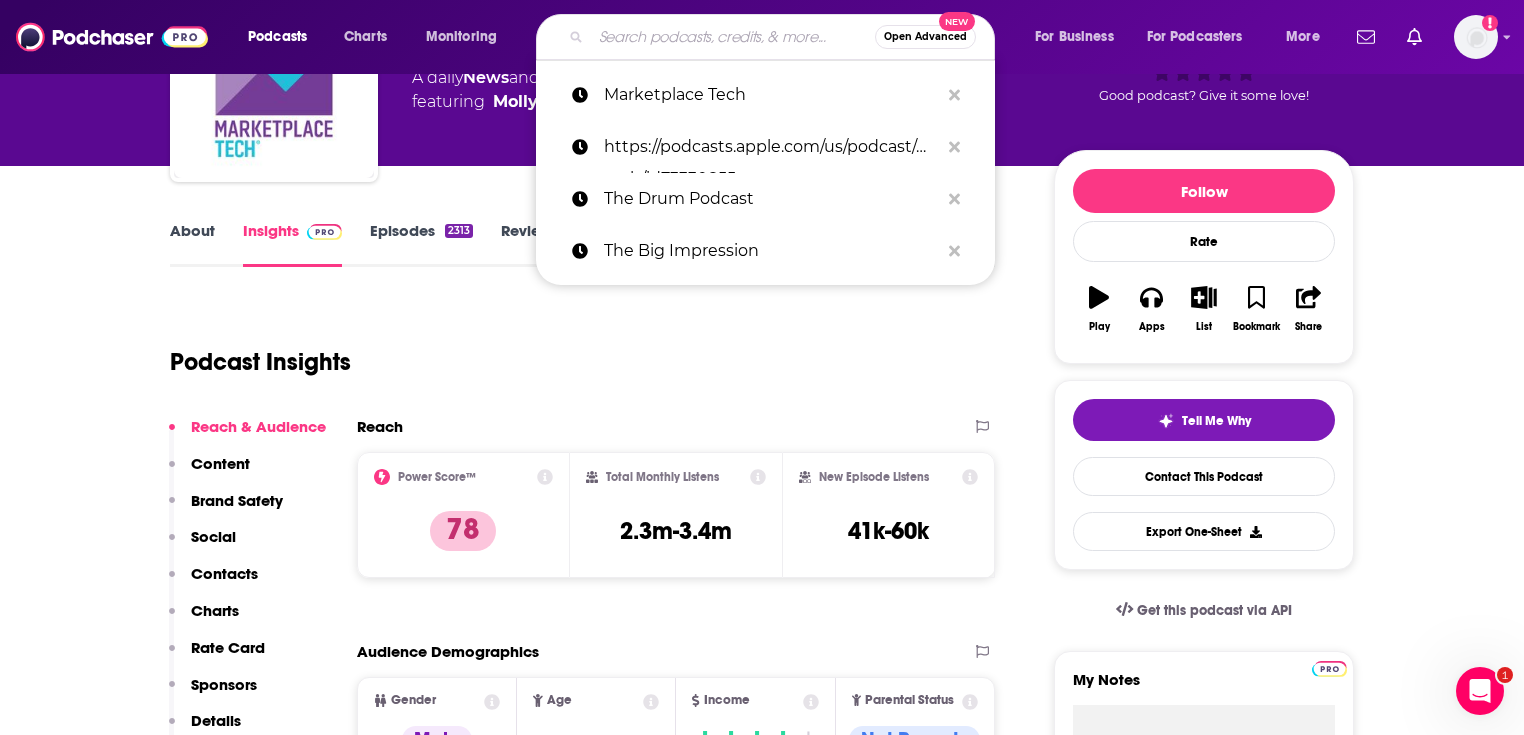 paste on "Marketplace All-in-One" 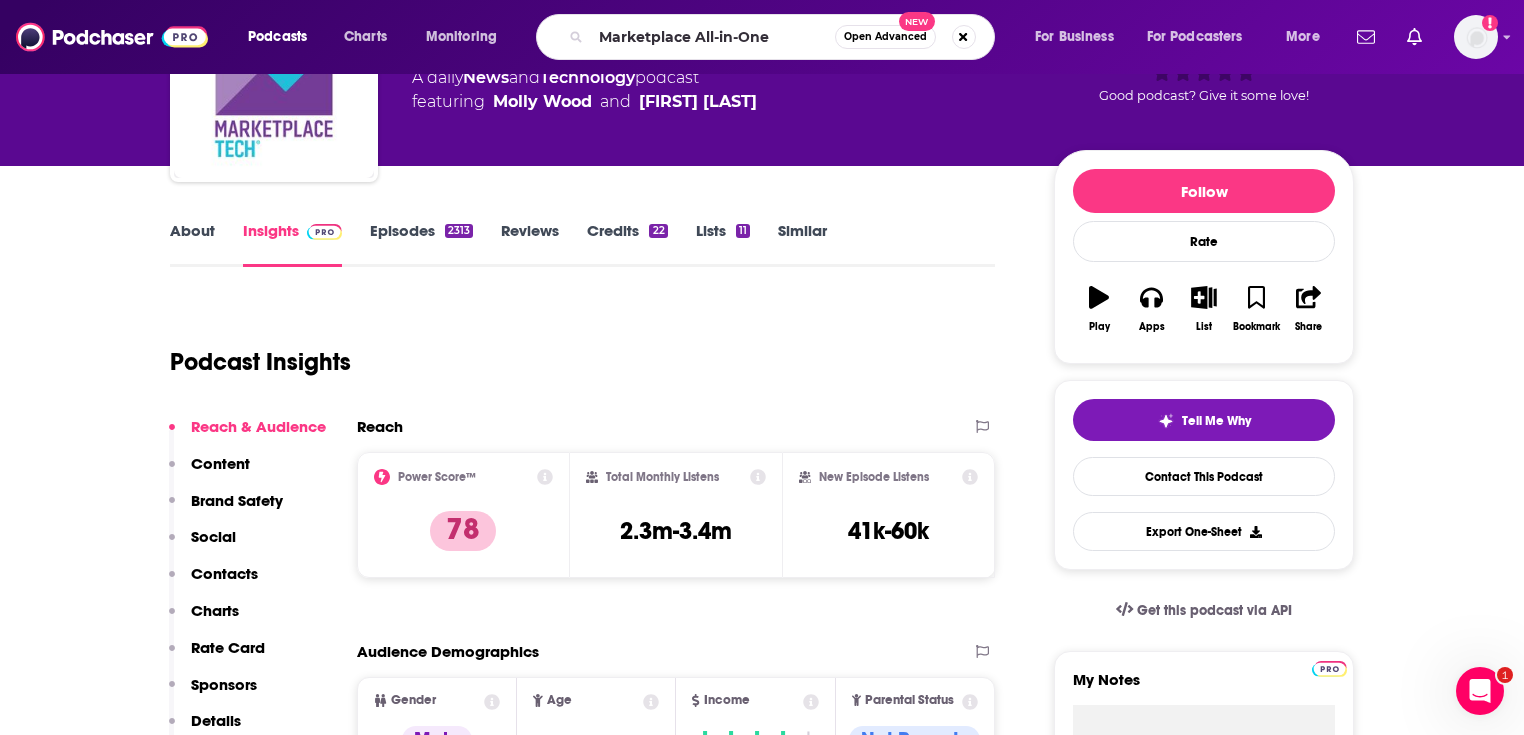 scroll, scrollTop: 0, scrollLeft: 0, axis: both 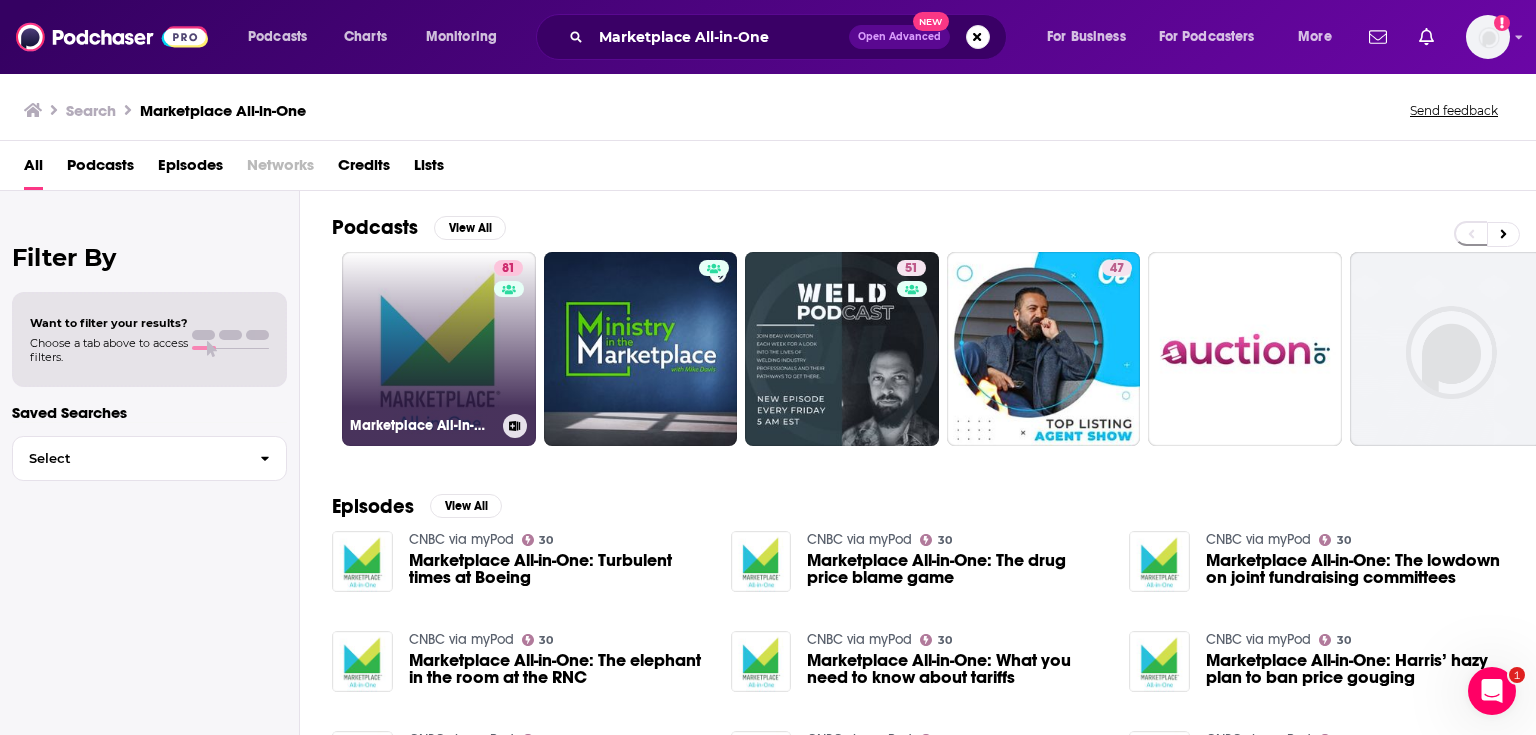 click on "81 Marketplace All-in-One" at bounding box center (439, 349) 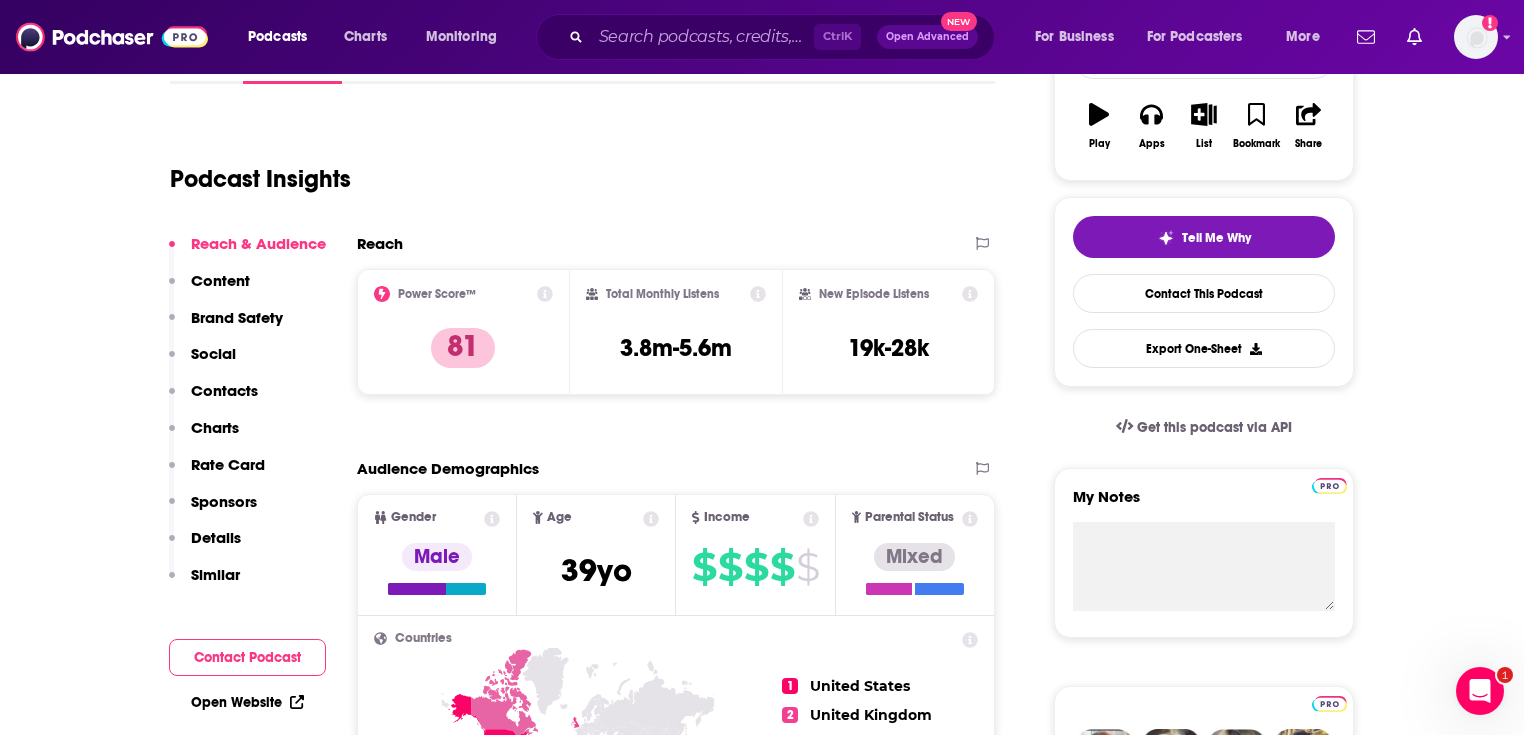 scroll, scrollTop: 320, scrollLeft: 0, axis: vertical 